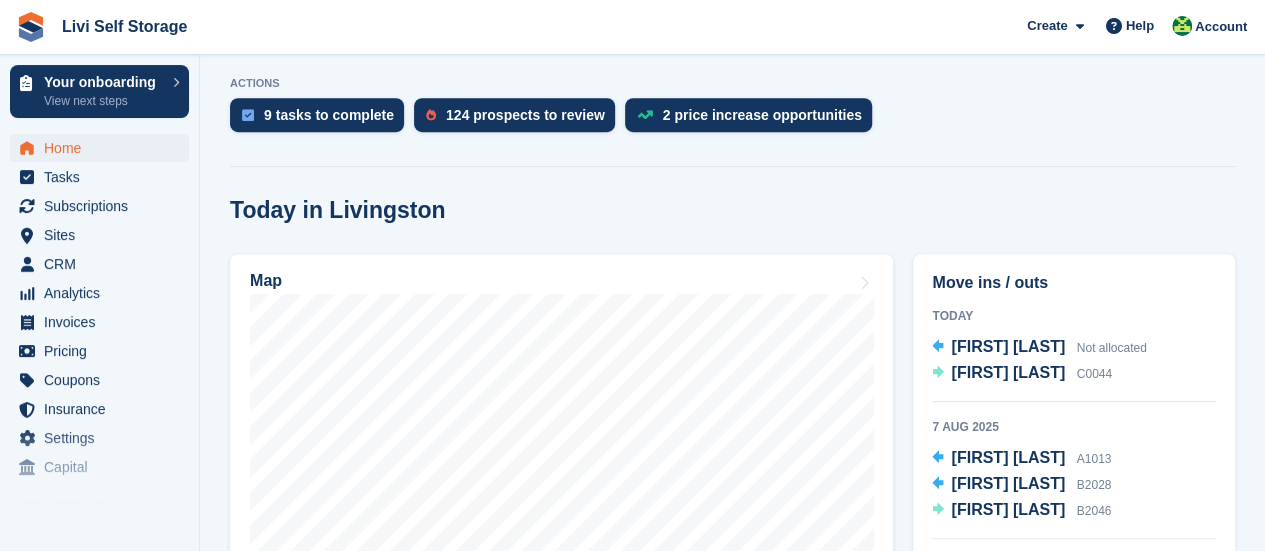scroll, scrollTop: 600, scrollLeft: 0, axis: vertical 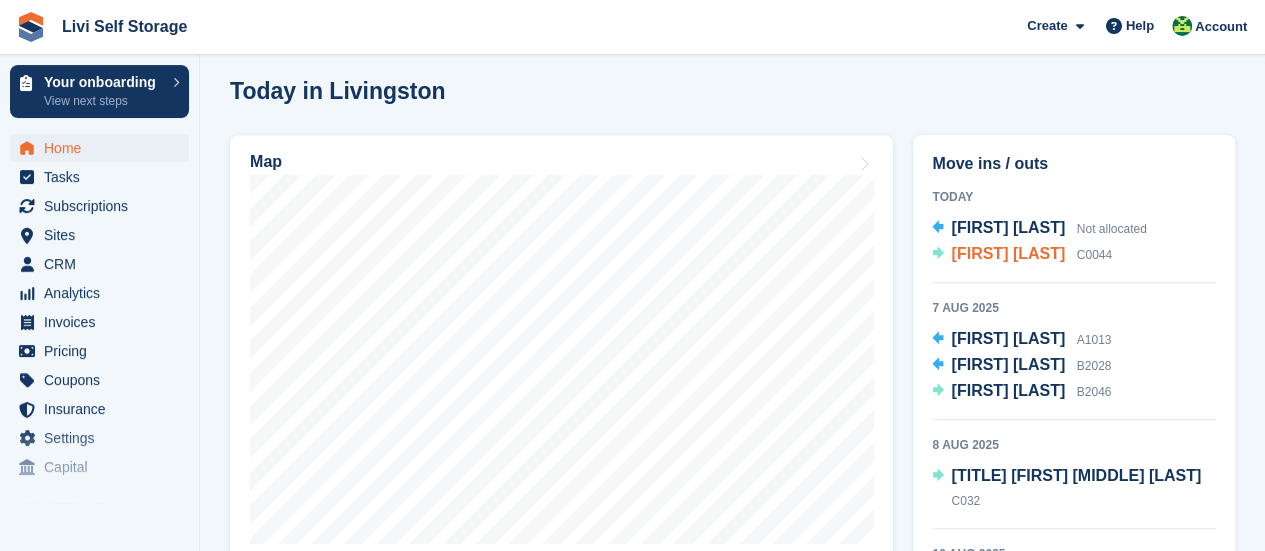 click on "[FIRST] [LAST]" at bounding box center [1008, 253] 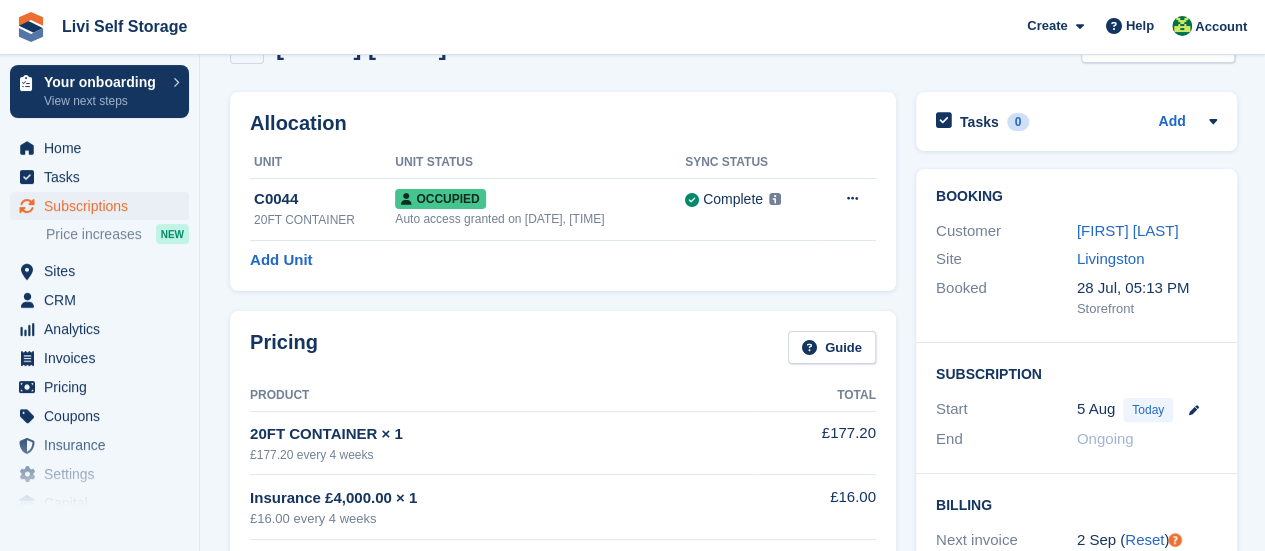 scroll, scrollTop: 0, scrollLeft: 0, axis: both 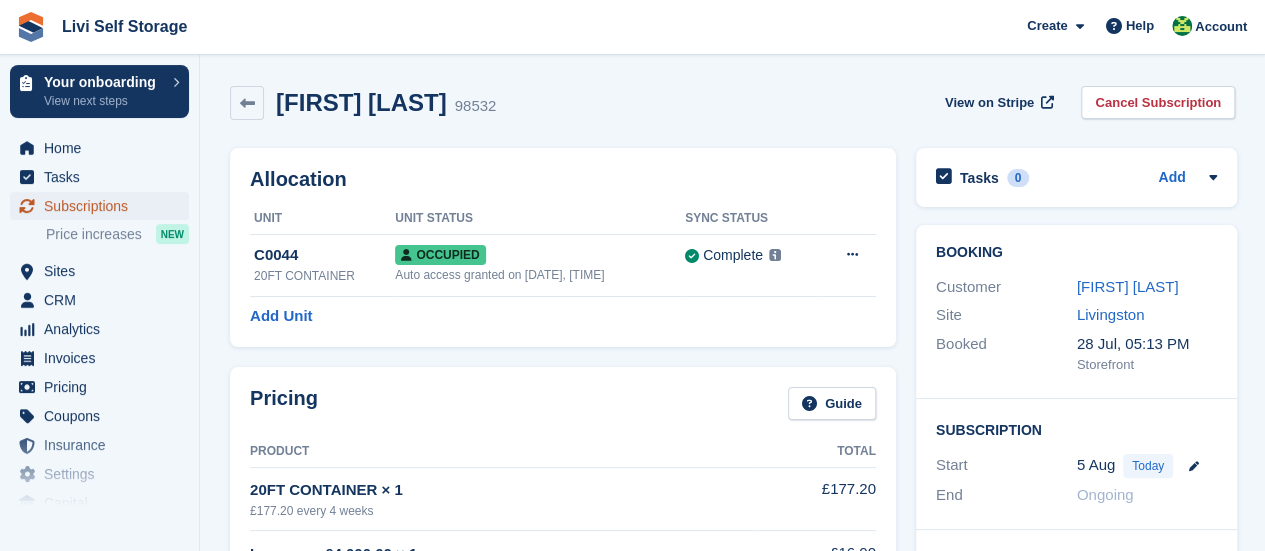 click on "Subscriptions" at bounding box center (104, 206) 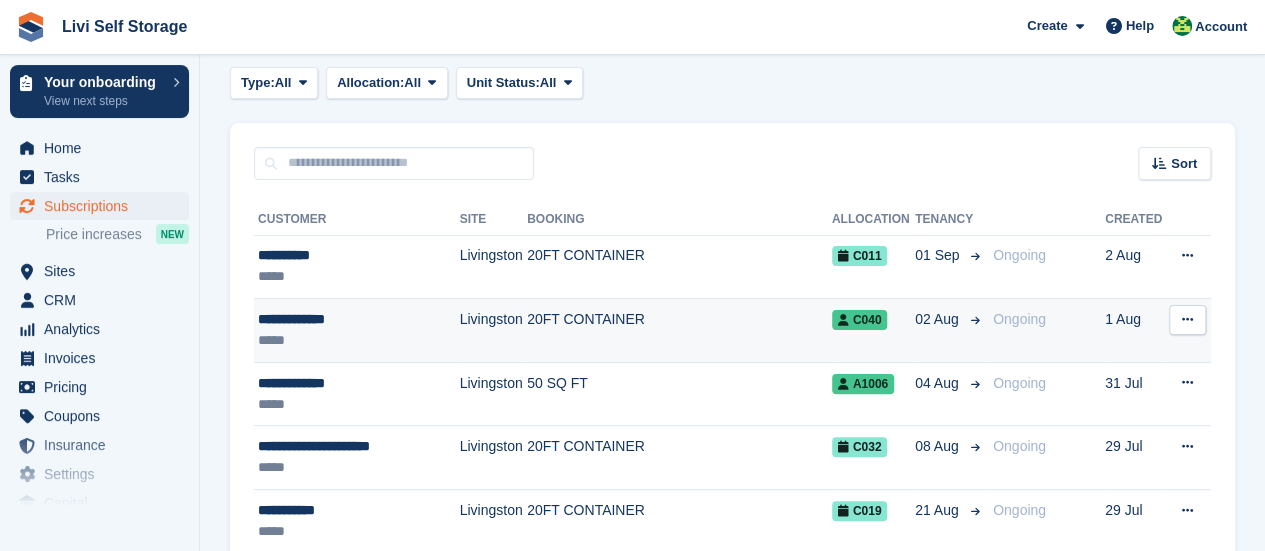 scroll, scrollTop: 200, scrollLeft: 0, axis: vertical 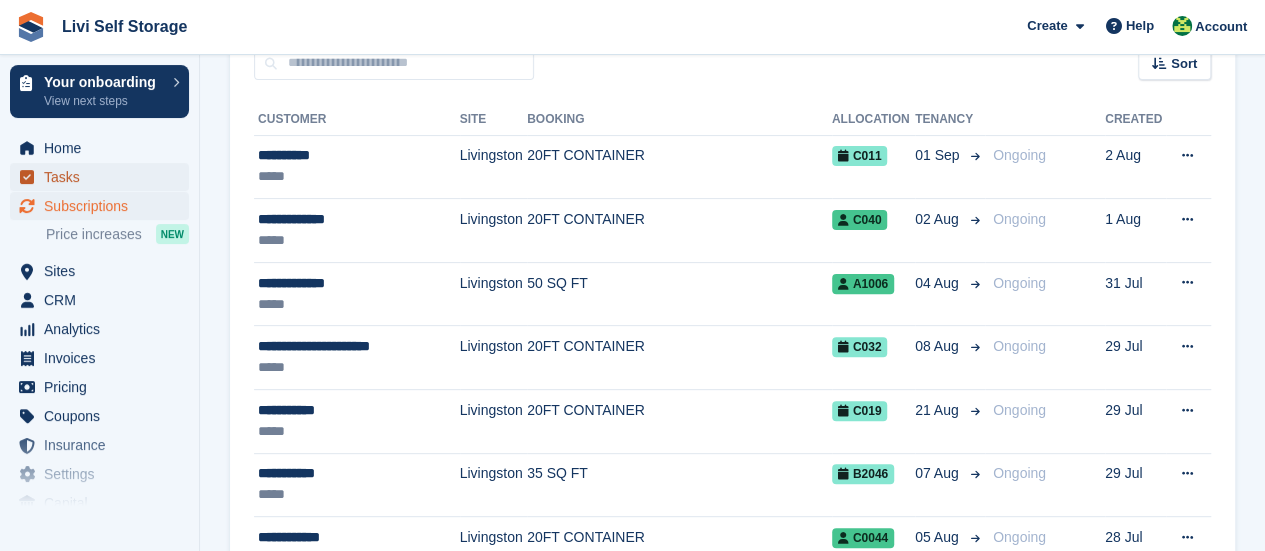 click on "Tasks" at bounding box center [104, 177] 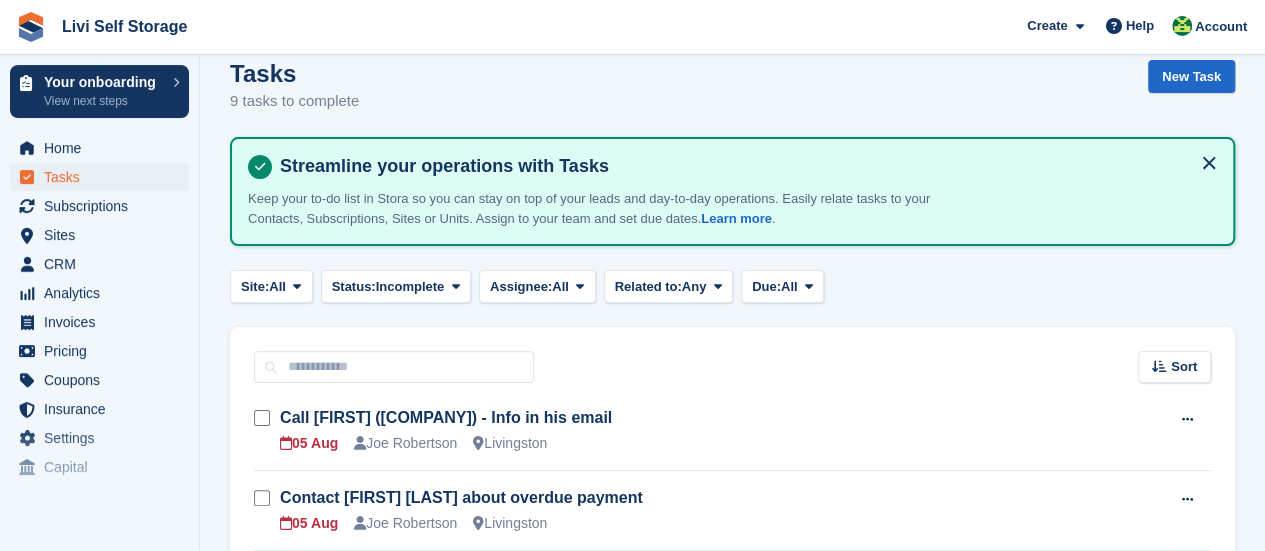 scroll, scrollTop: 0, scrollLeft: 0, axis: both 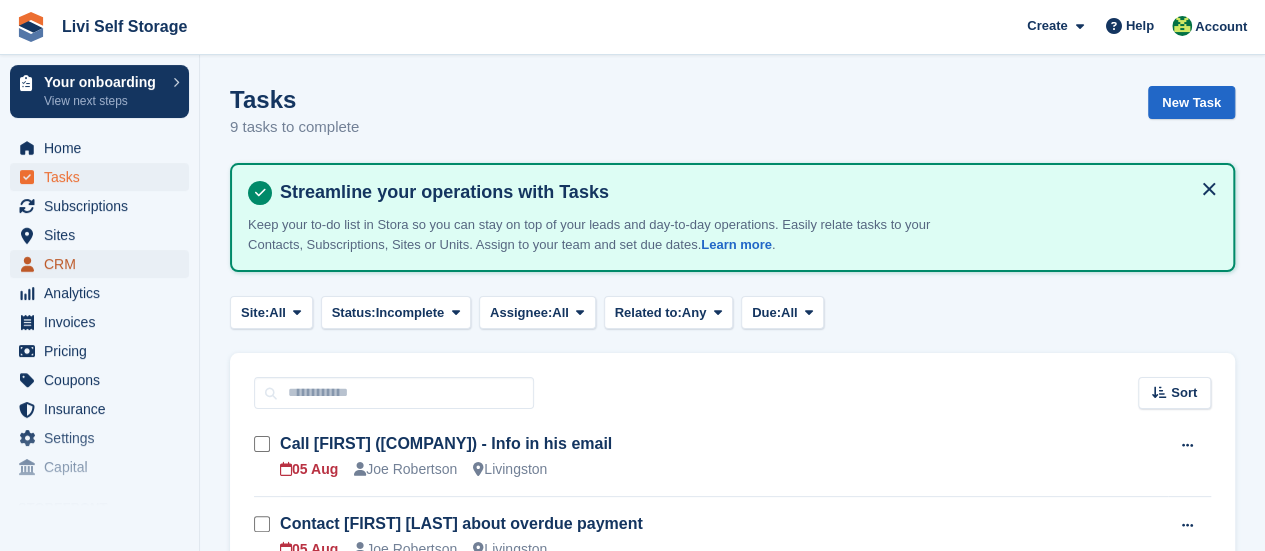 click on "CRM" at bounding box center [104, 264] 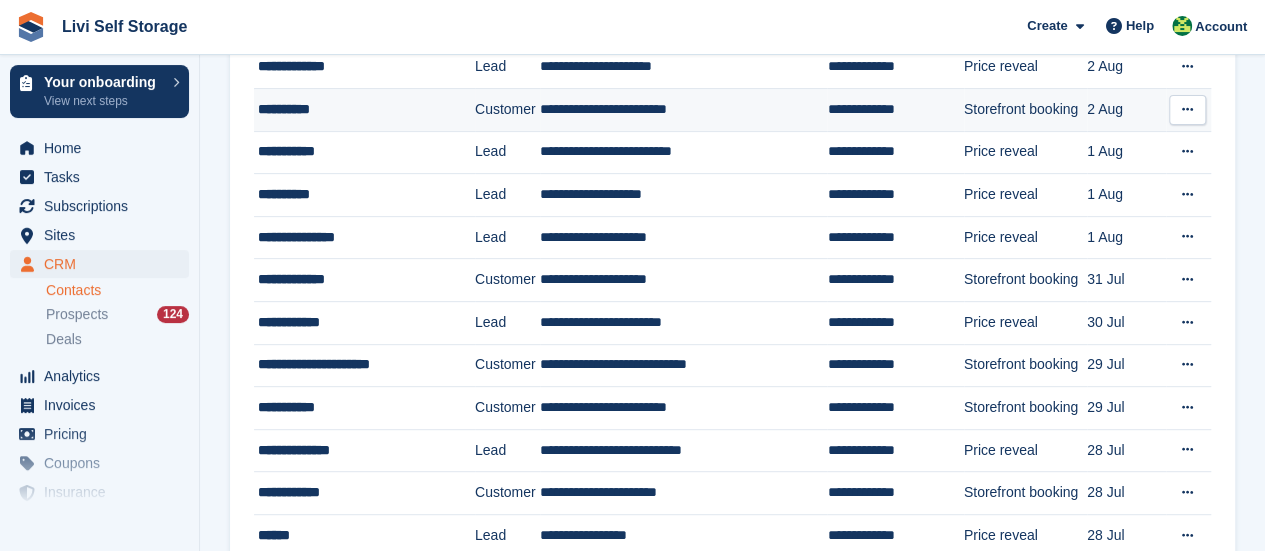 scroll, scrollTop: 300, scrollLeft: 0, axis: vertical 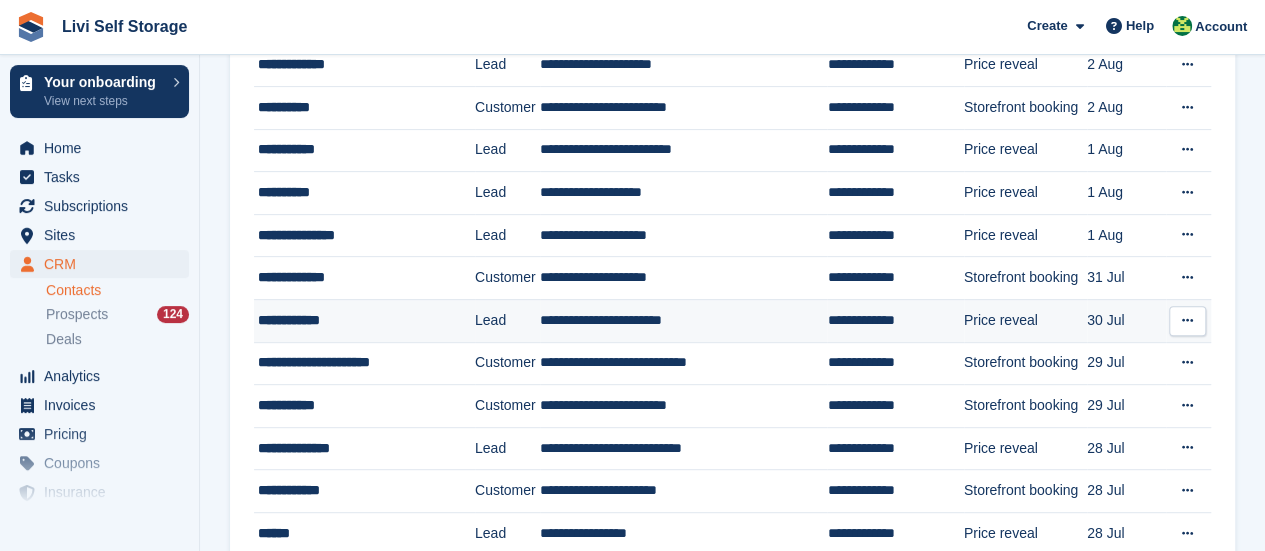 click on "**********" at bounding box center (358, 320) 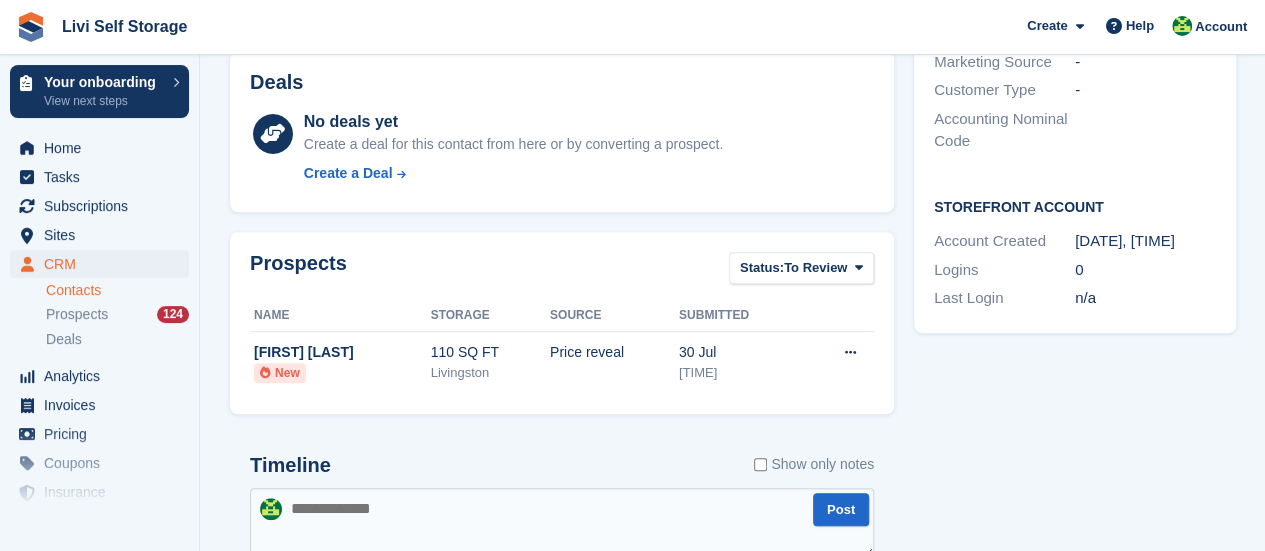 scroll, scrollTop: 500, scrollLeft: 0, axis: vertical 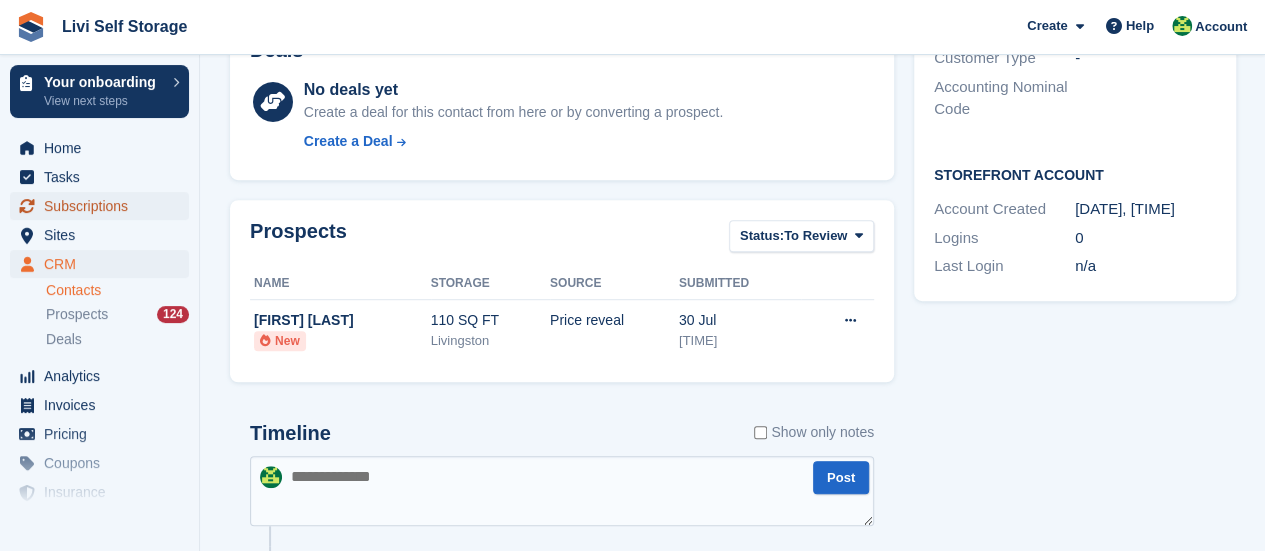click on "Subscriptions" at bounding box center [104, 206] 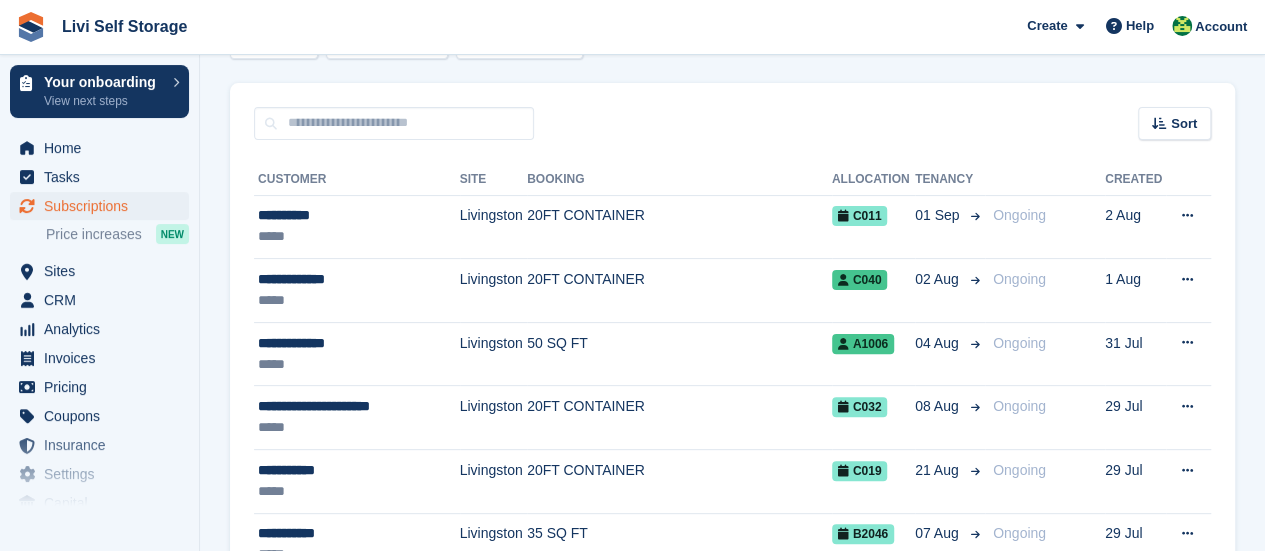 scroll, scrollTop: 0, scrollLeft: 0, axis: both 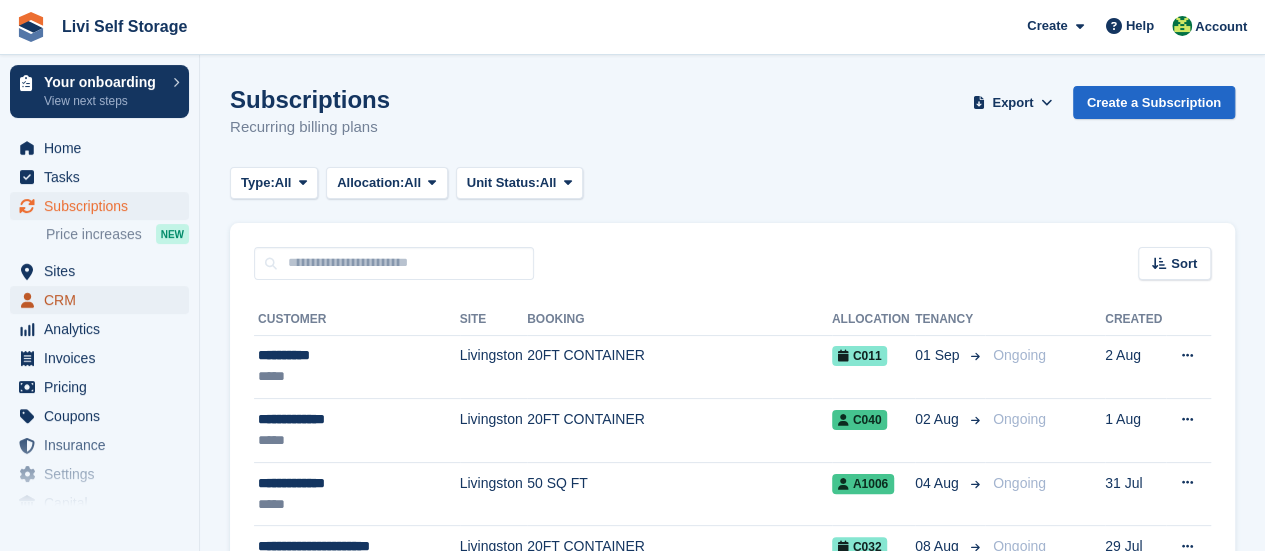 click on "CRM" at bounding box center [104, 300] 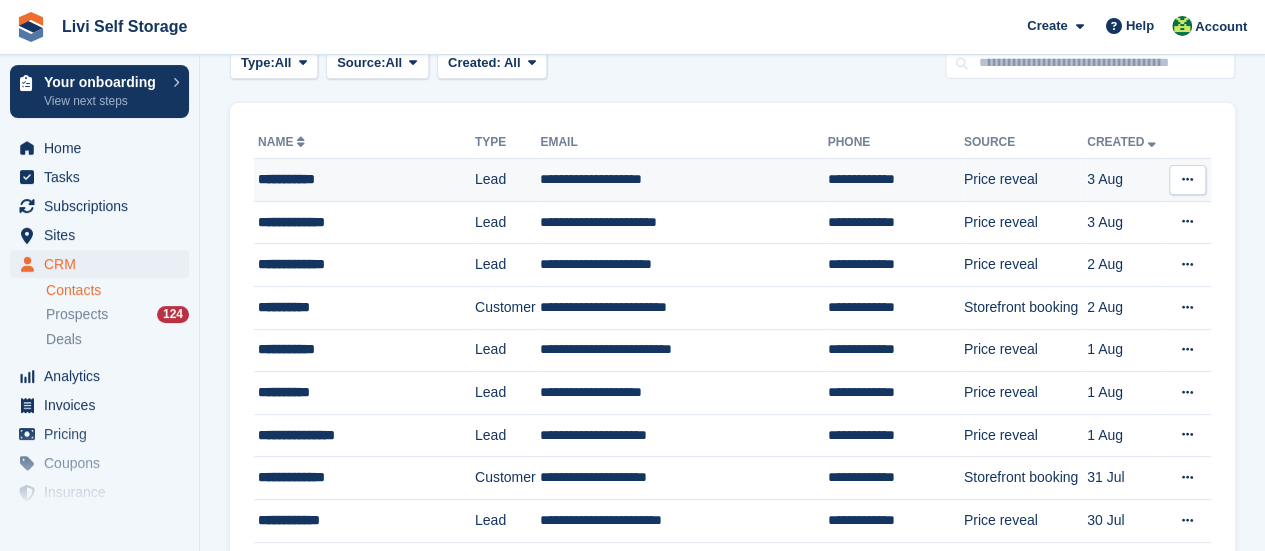scroll, scrollTop: 300, scrollLeft: 0, axis: vertical 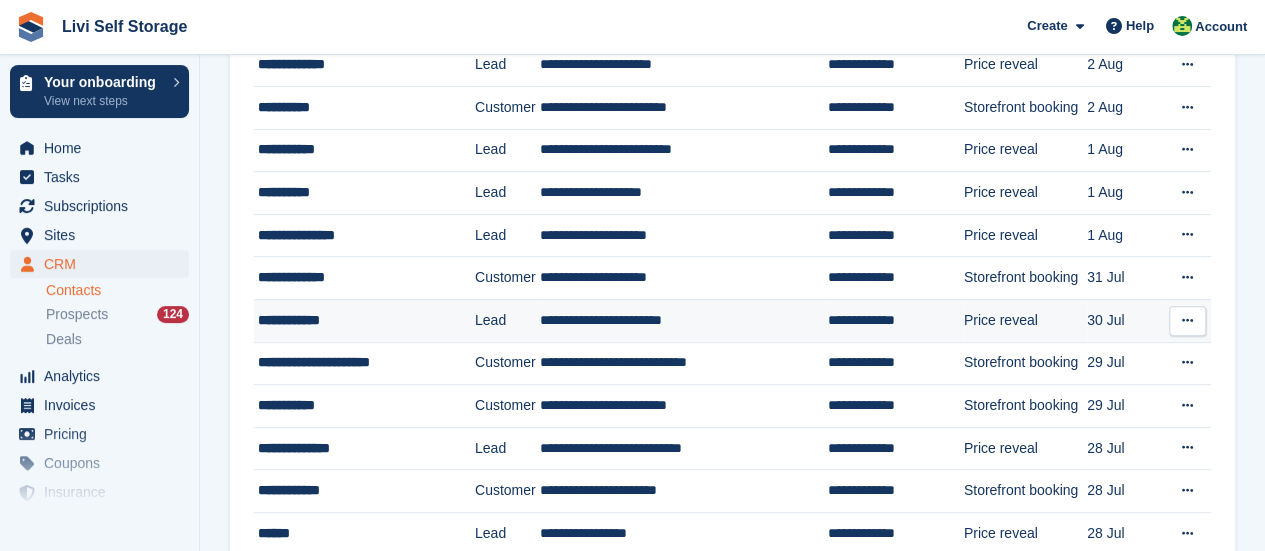click on "**********" at bounding box center [358, 320] 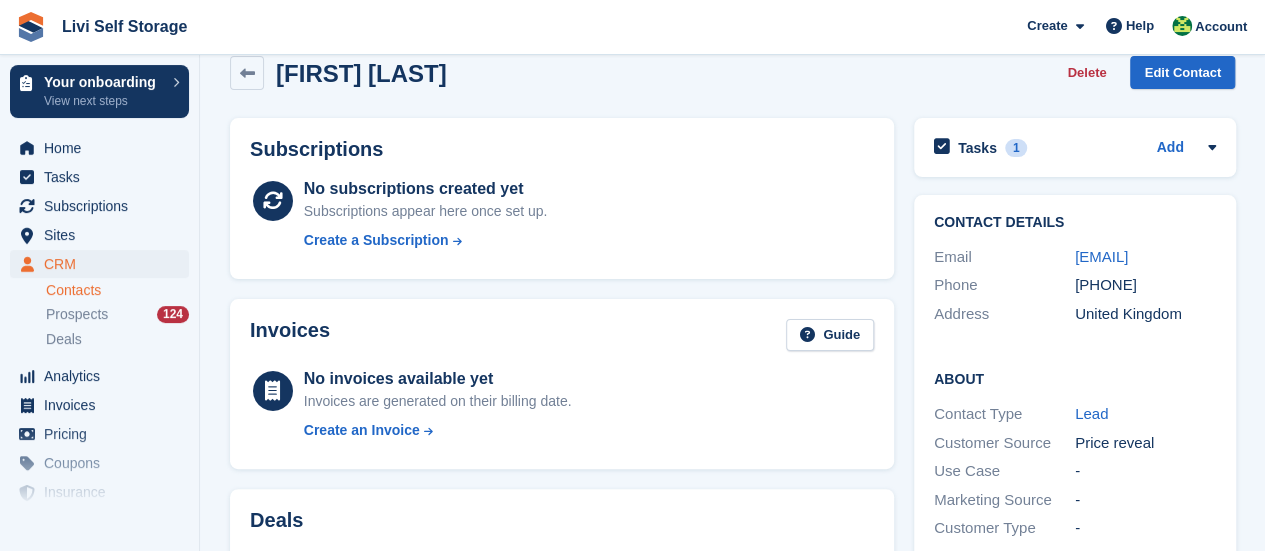 scroll, scrollTop: 0, scrollLeft: 0, axis: both 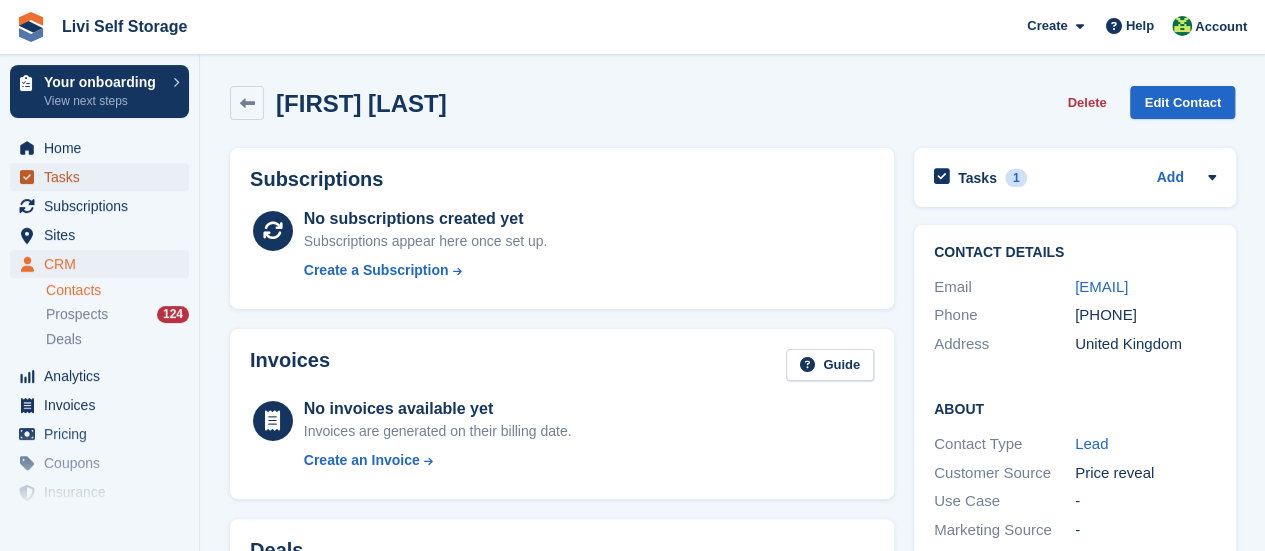 click on "Tasks" at bounding box center (104, 177) 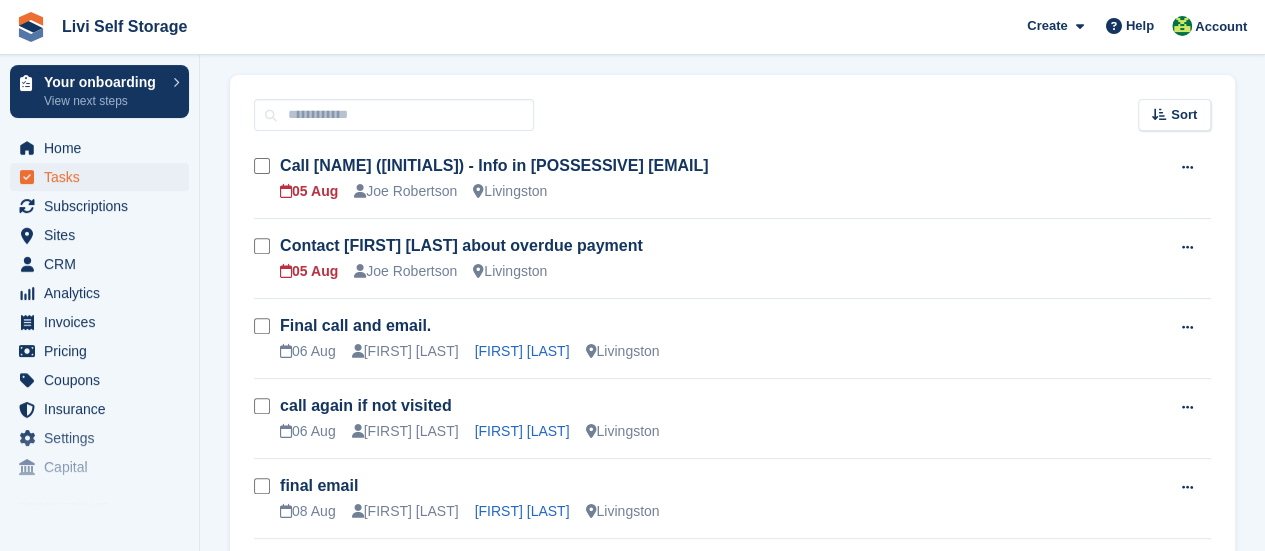 scroll, scrollTop: 74, scrollLeft: 0, axis: vertical 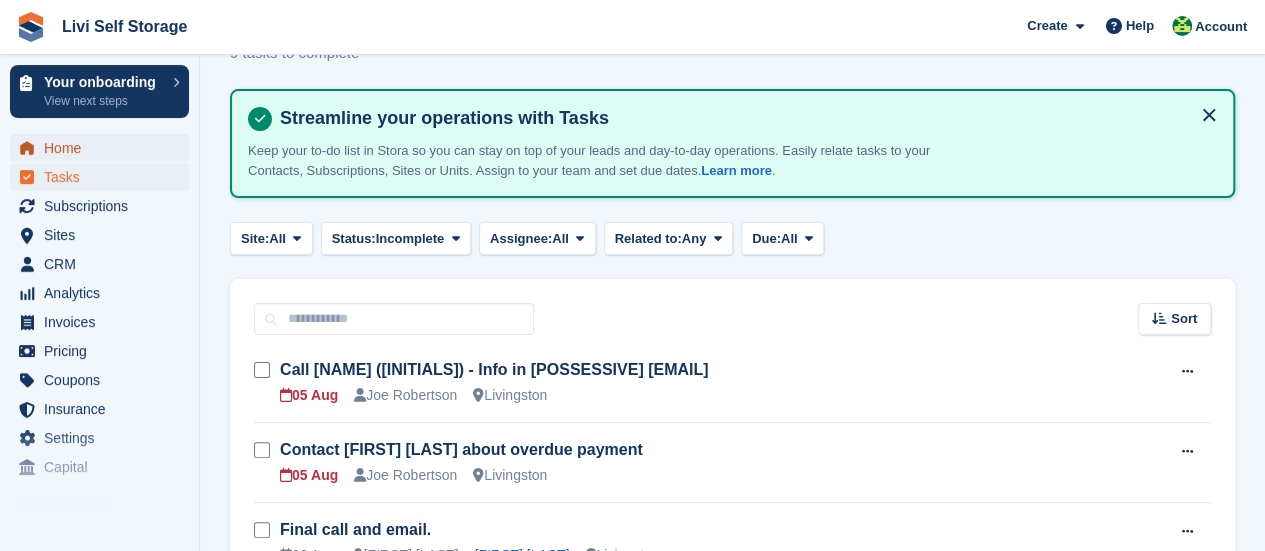 click on "Home" at bounding box center (104, 148) 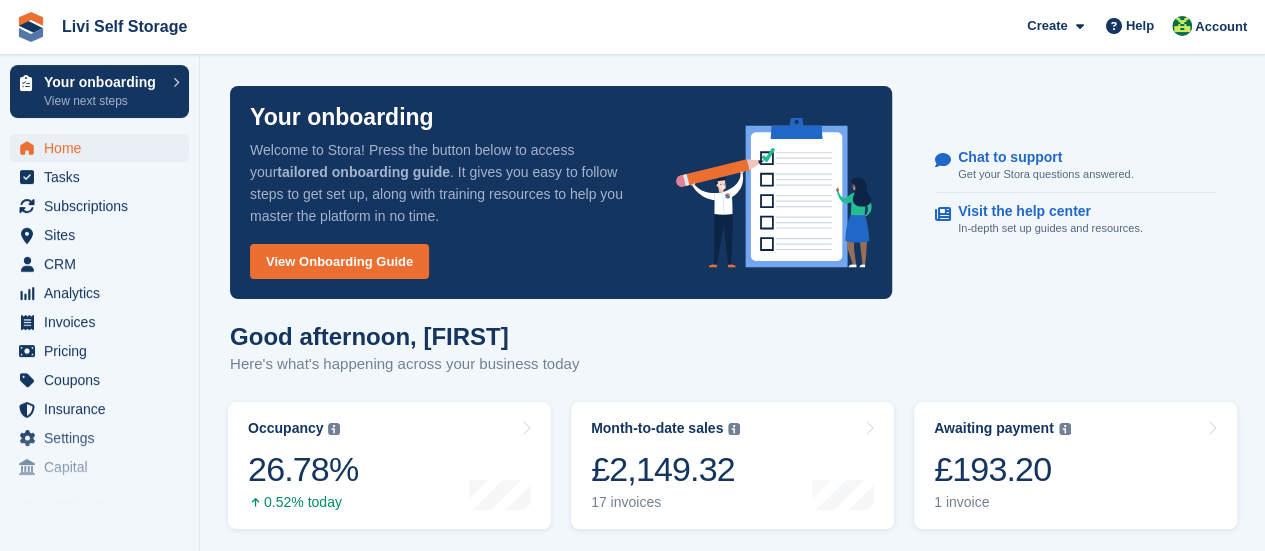 scroll, scrollTop: 200, scrollLeft: 0, axis: vertical 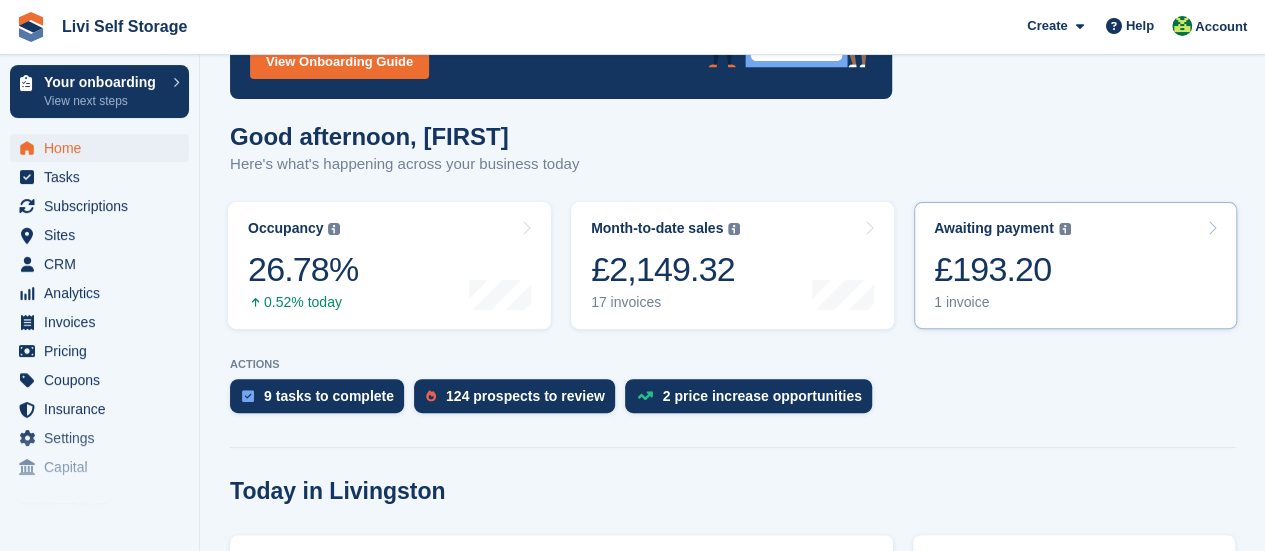 click on "£193.20" at bounding box center [1002, 269] 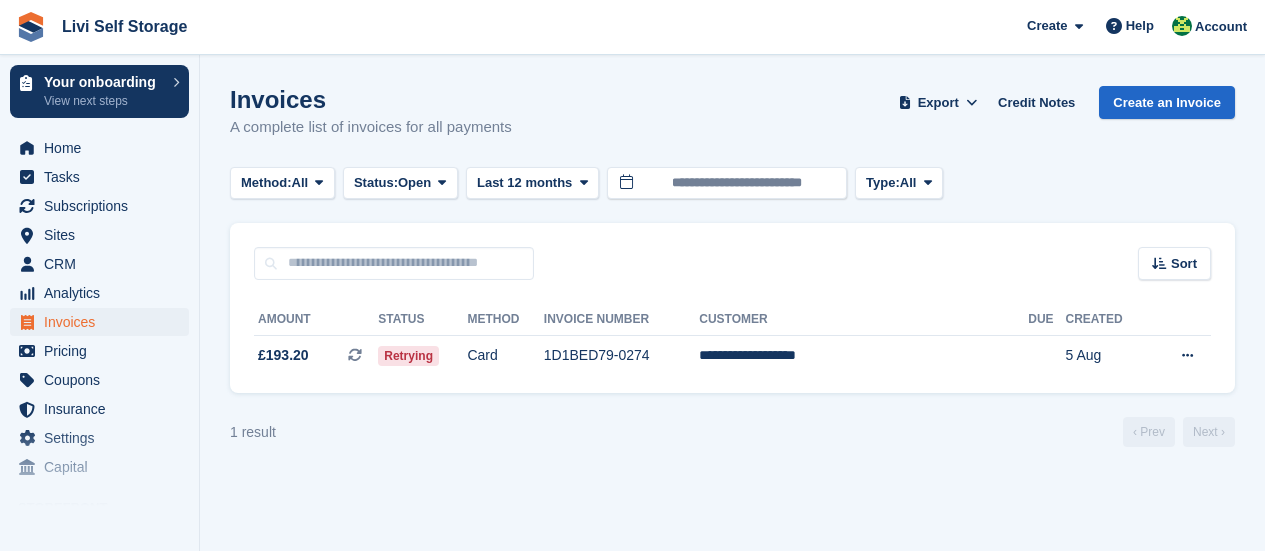 scroll, scrollTop: 0, scrollLeft: 0, axis: both 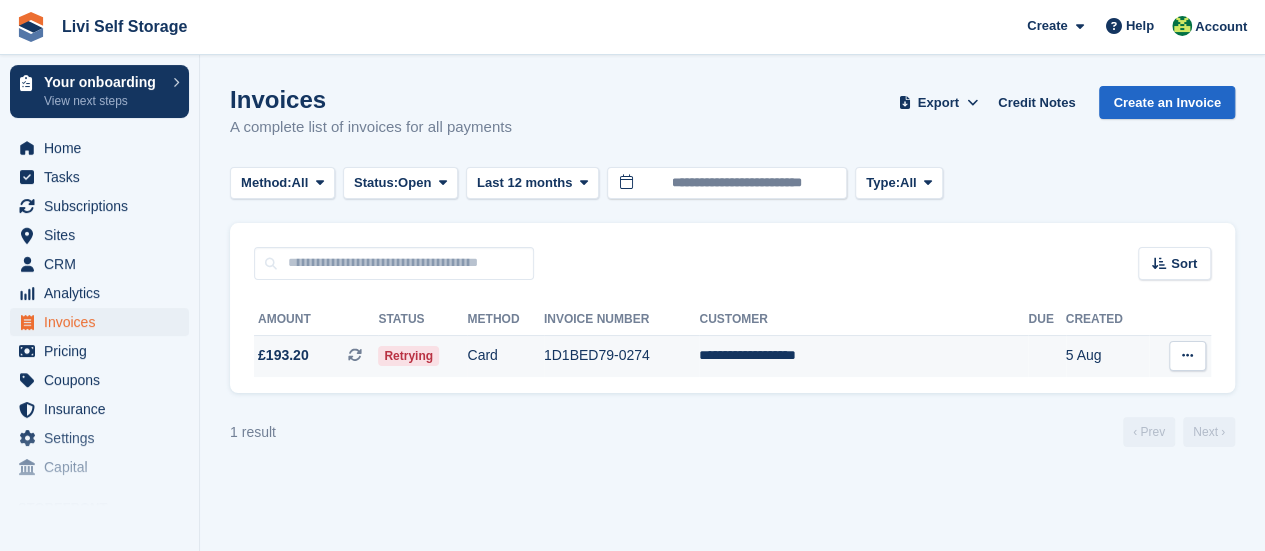click on "1D1BED79-0274" at bounding box center (621, 356) 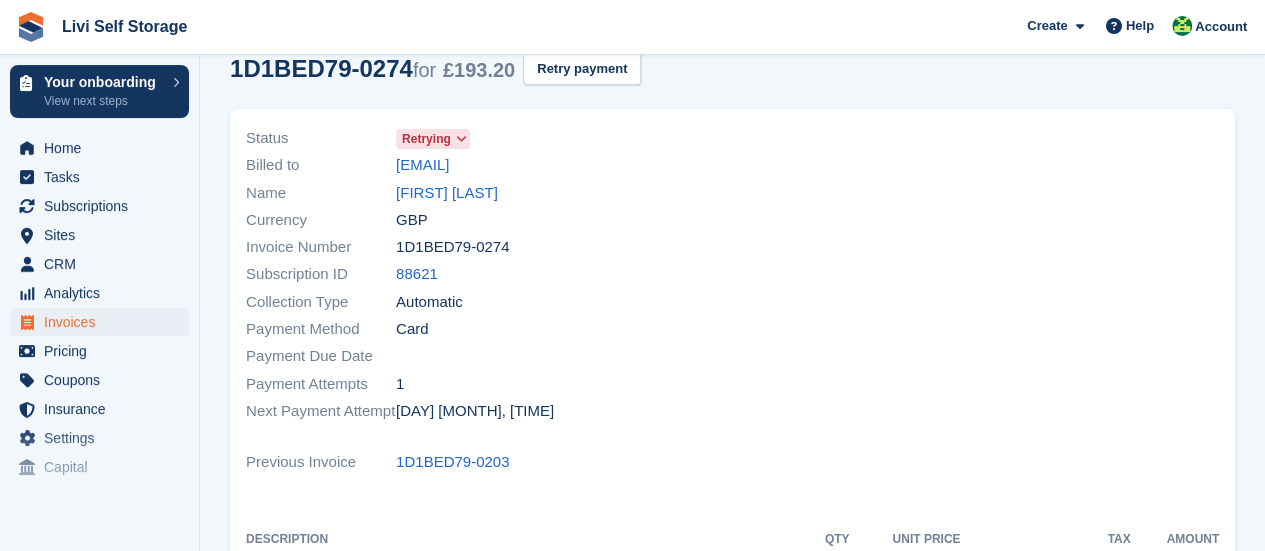 scroll, scrollTop: 0, scrollLeft: 0, axis: both 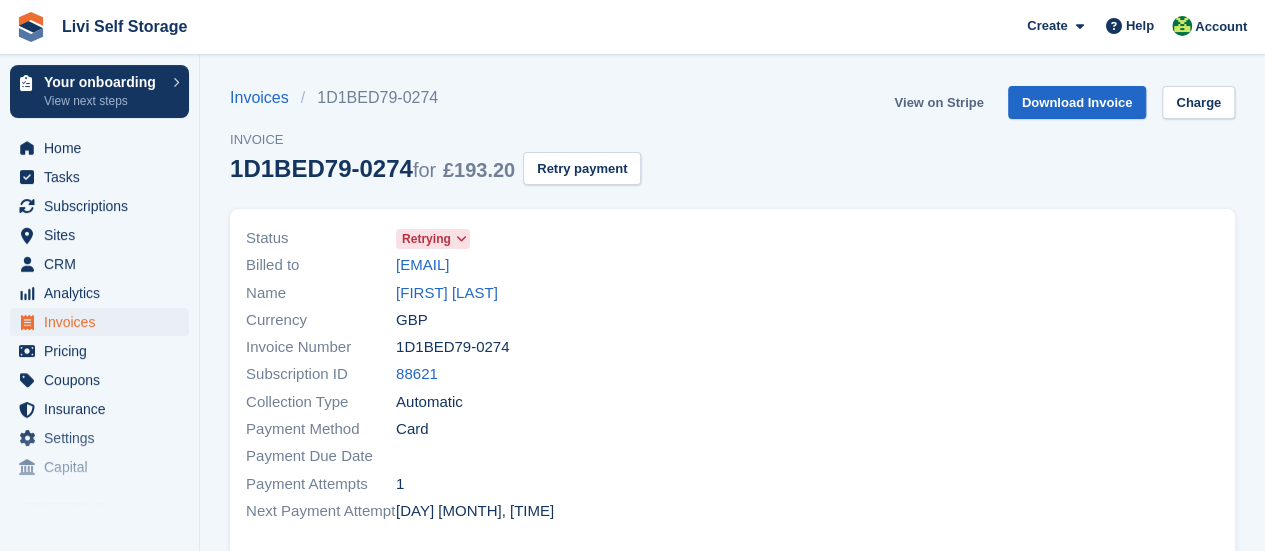 click on "View on Stripe" at bounding box center (938, 102) 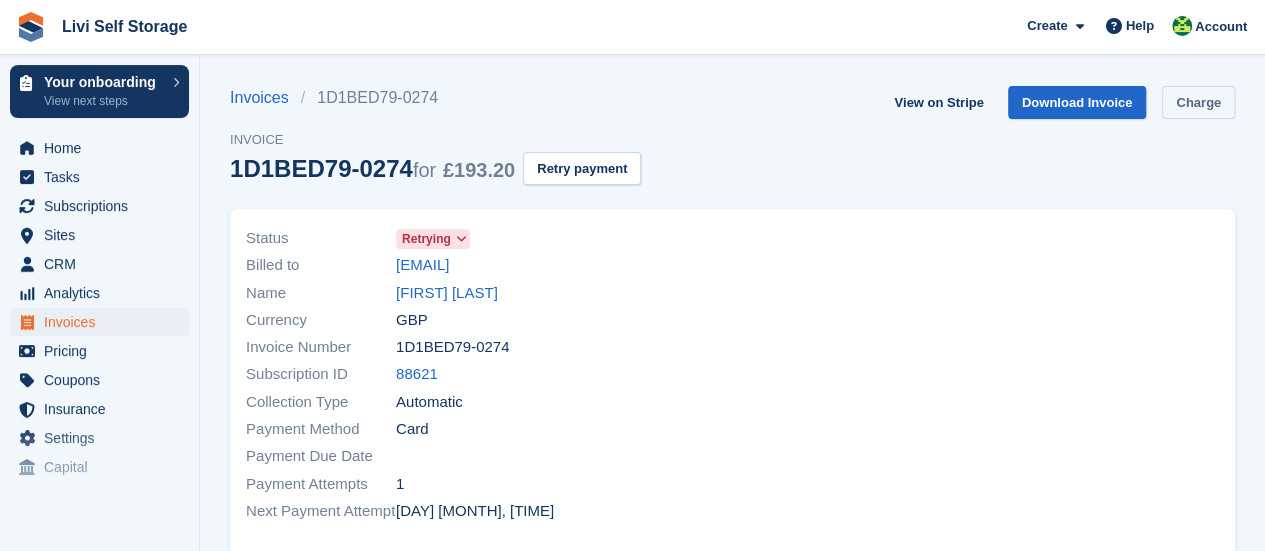 click on "Charge" at bounding box center (1198, 102) 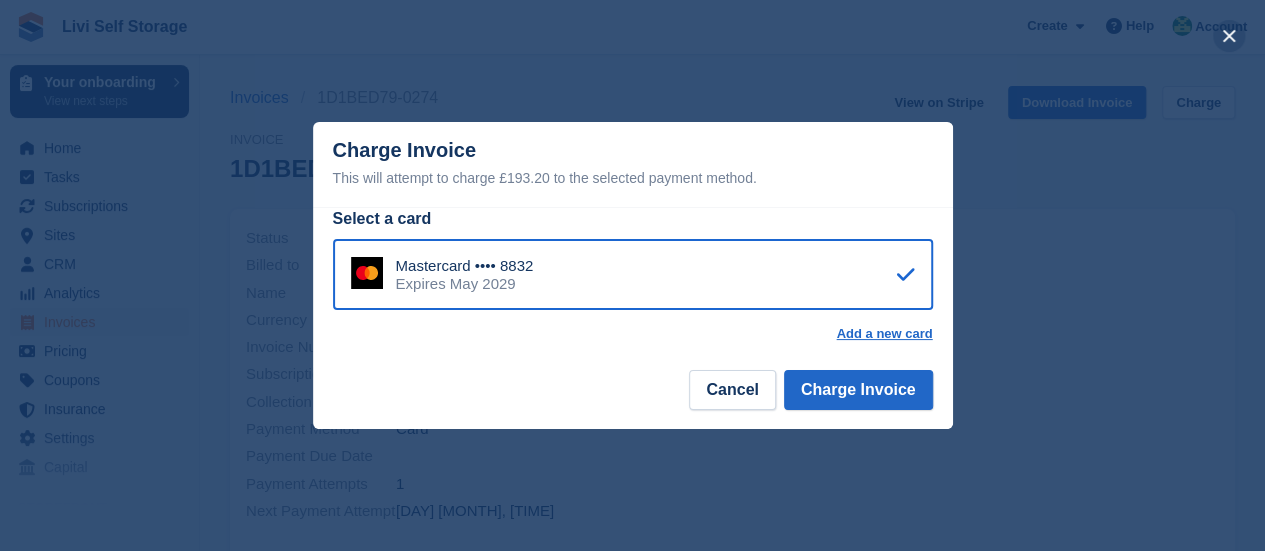 click at bounding box center (1229, 36) 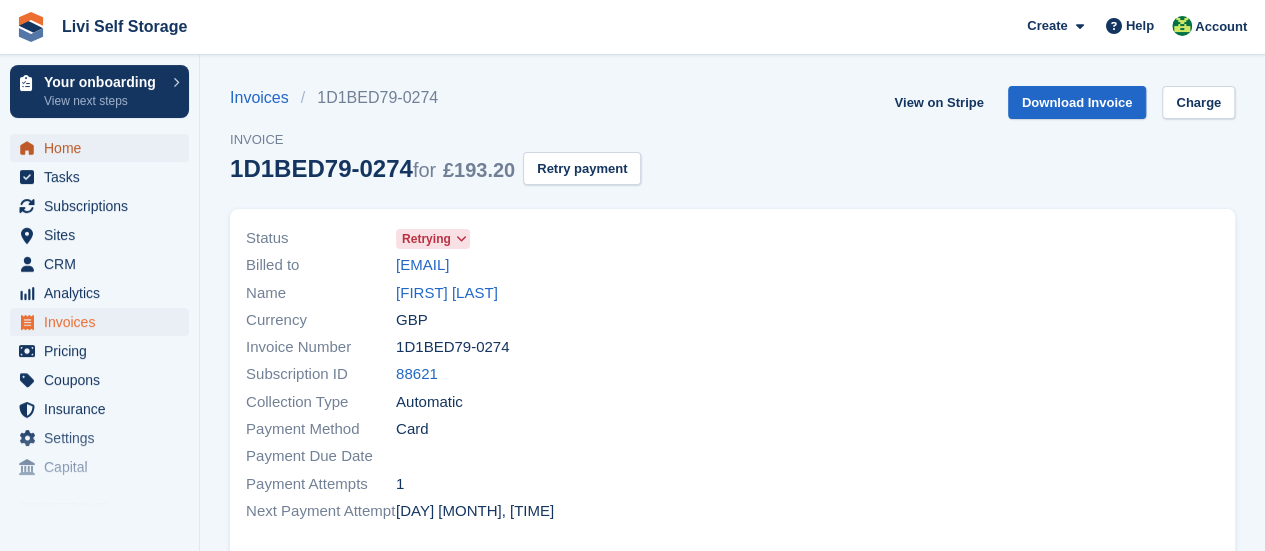 click on "Home" at bounding box center [104, 148] 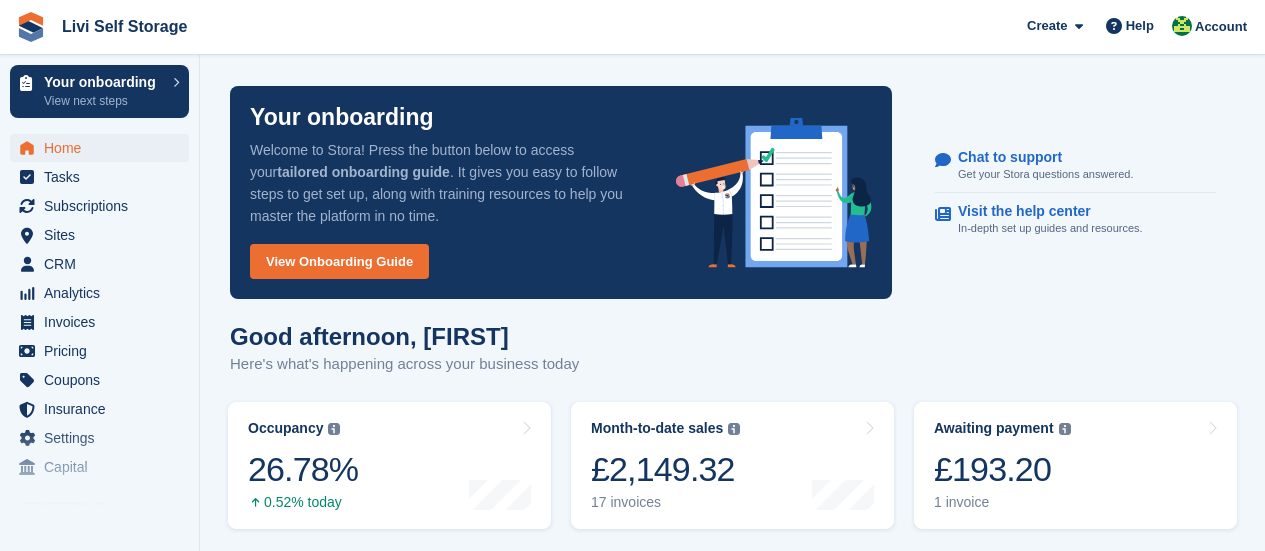 scroll, scrollTop: 0, scrollLeft: 0, axis: both 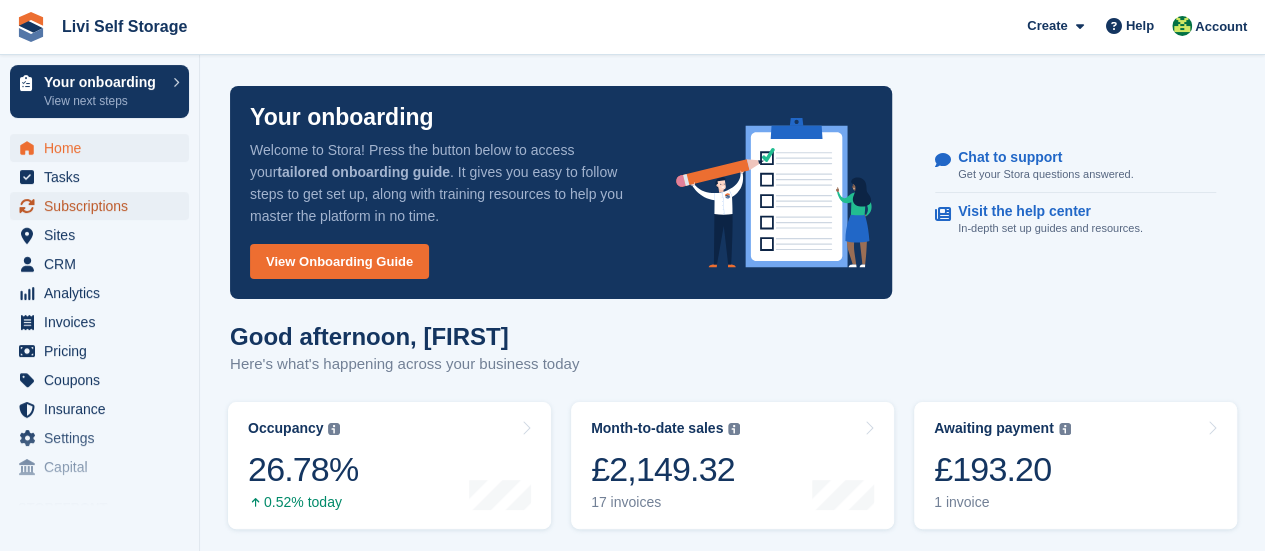 click on "Subscriptions" at bounding box center (104, 206) 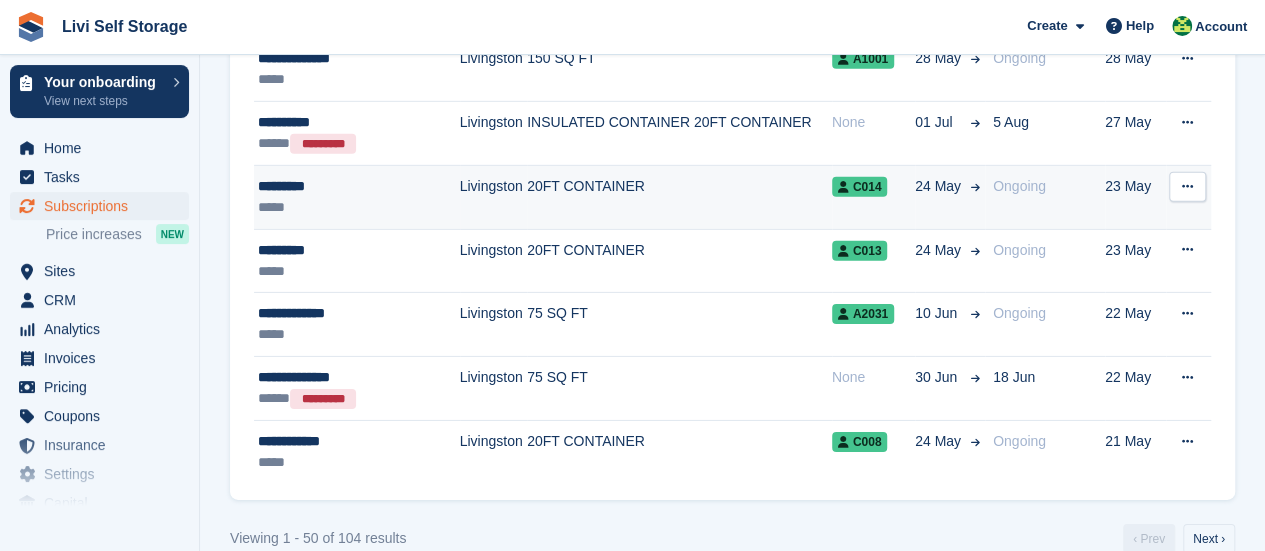 scroll, scrollTop: 3054, scrollLeft: 0, axis: vertical 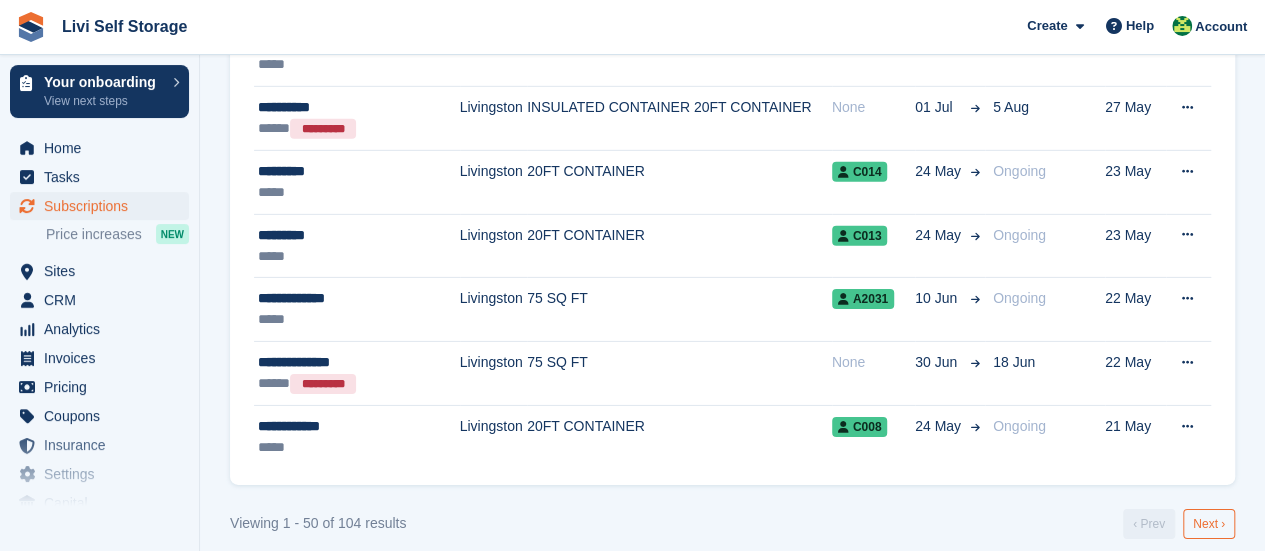 click on "Next ›" at bounding box center (1209, 524) 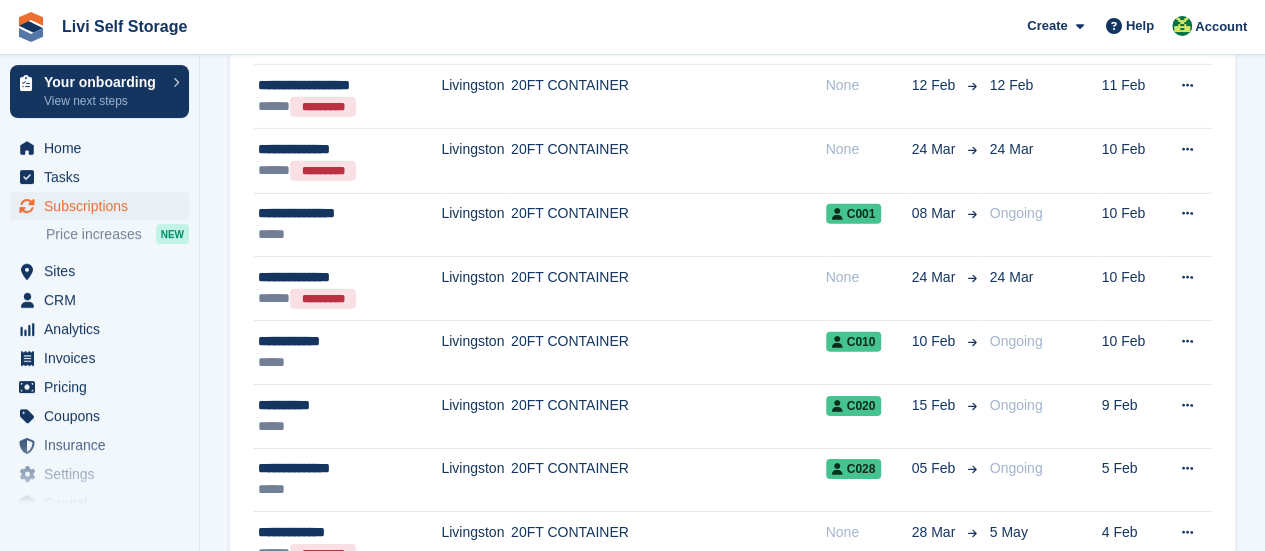 scroll, scrollTop: 3061, scrollLeft: 0, axis: vertical 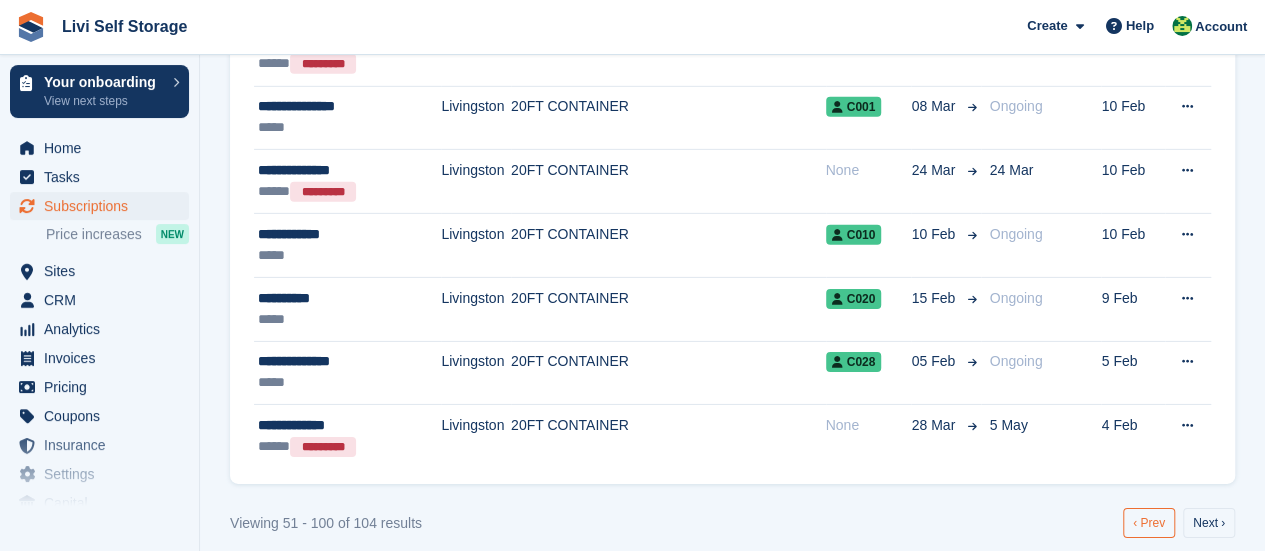 click on "‹ Prev" at bounding box center [1149, 523] 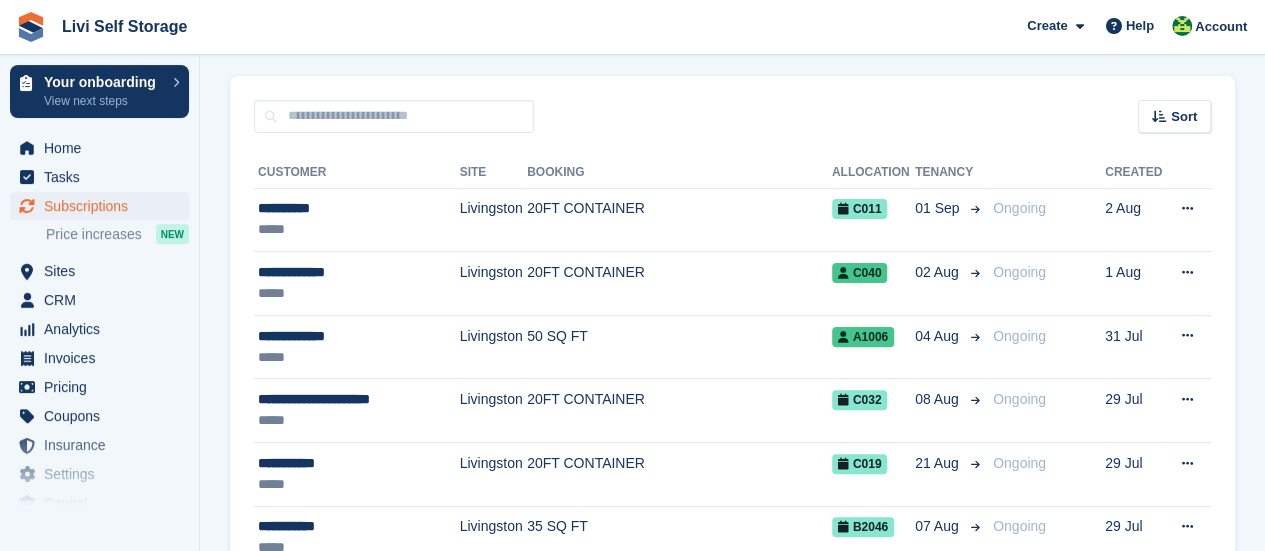 scroll, scrollTop: 0, scrollLeft: 0, axis: both 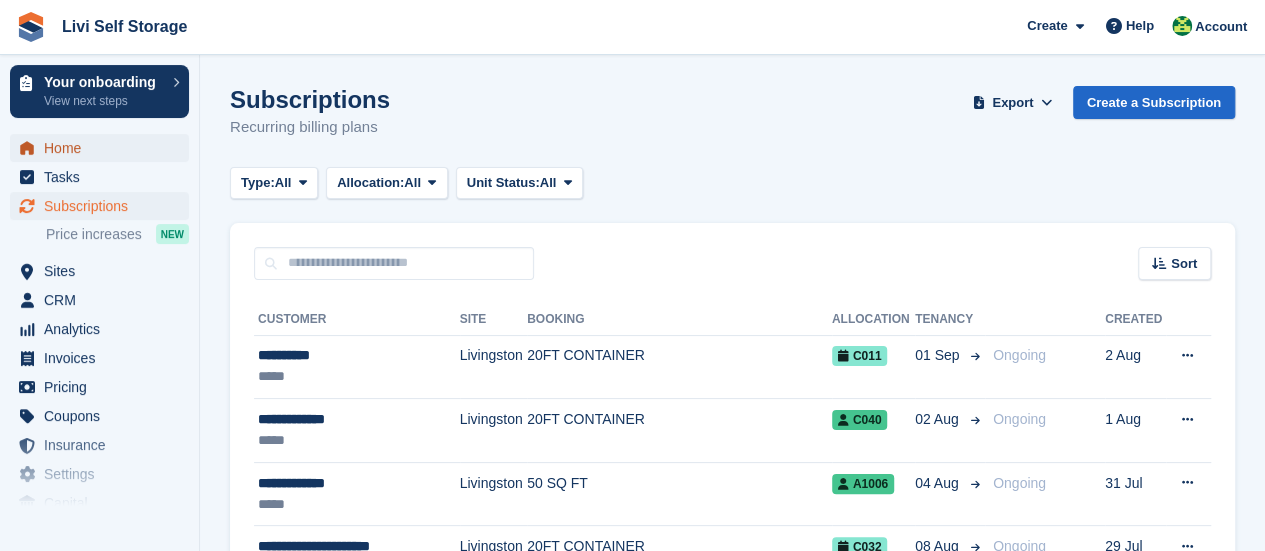 click on "Home" at bounding box center [104, 148] 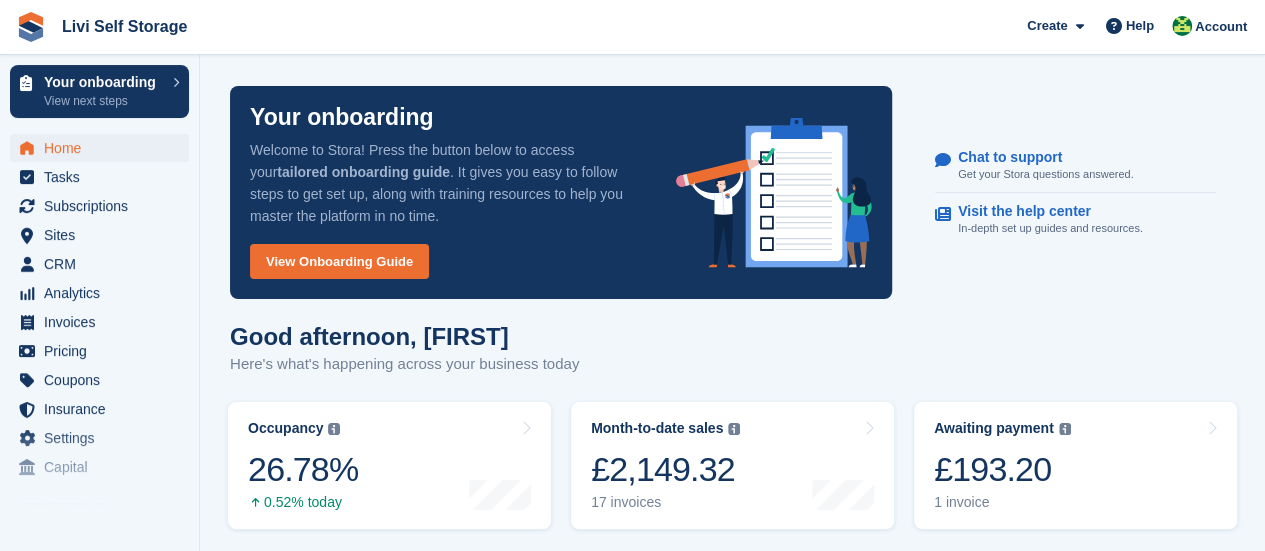scroll, scrollTop: 0, scrollLeft: 0, axis: both 